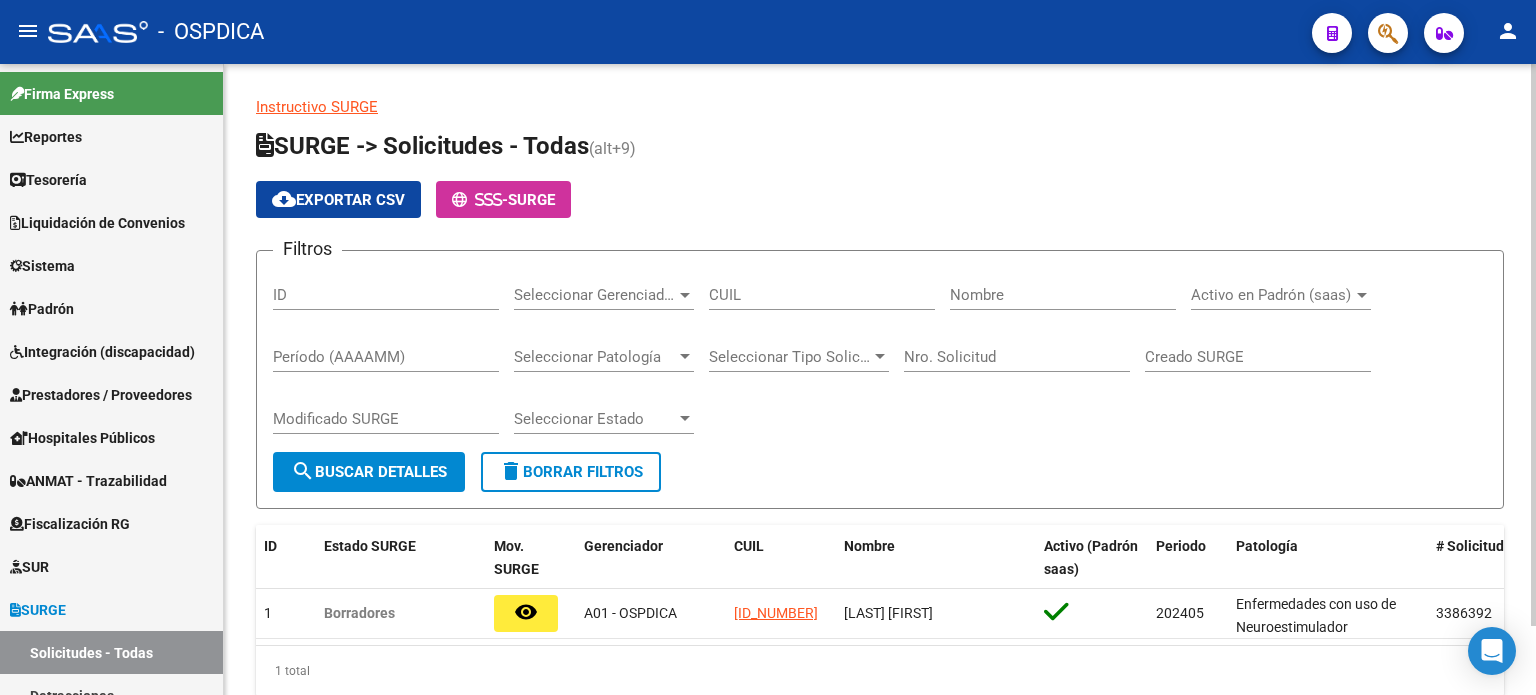 scroll, scrollTop: 0, scrollLeft: 0, axis: both 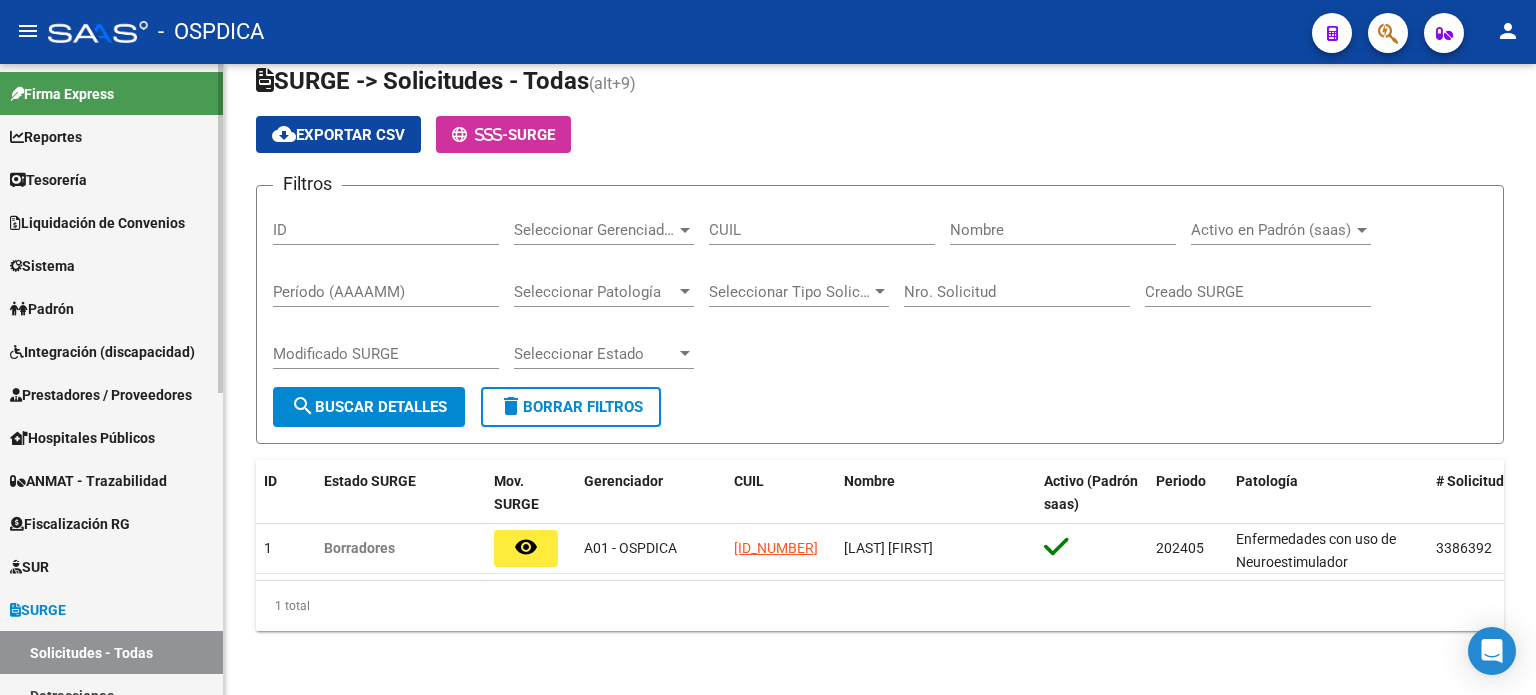 click on "Integración (discapacidad)" at bounding box center [102, 352] 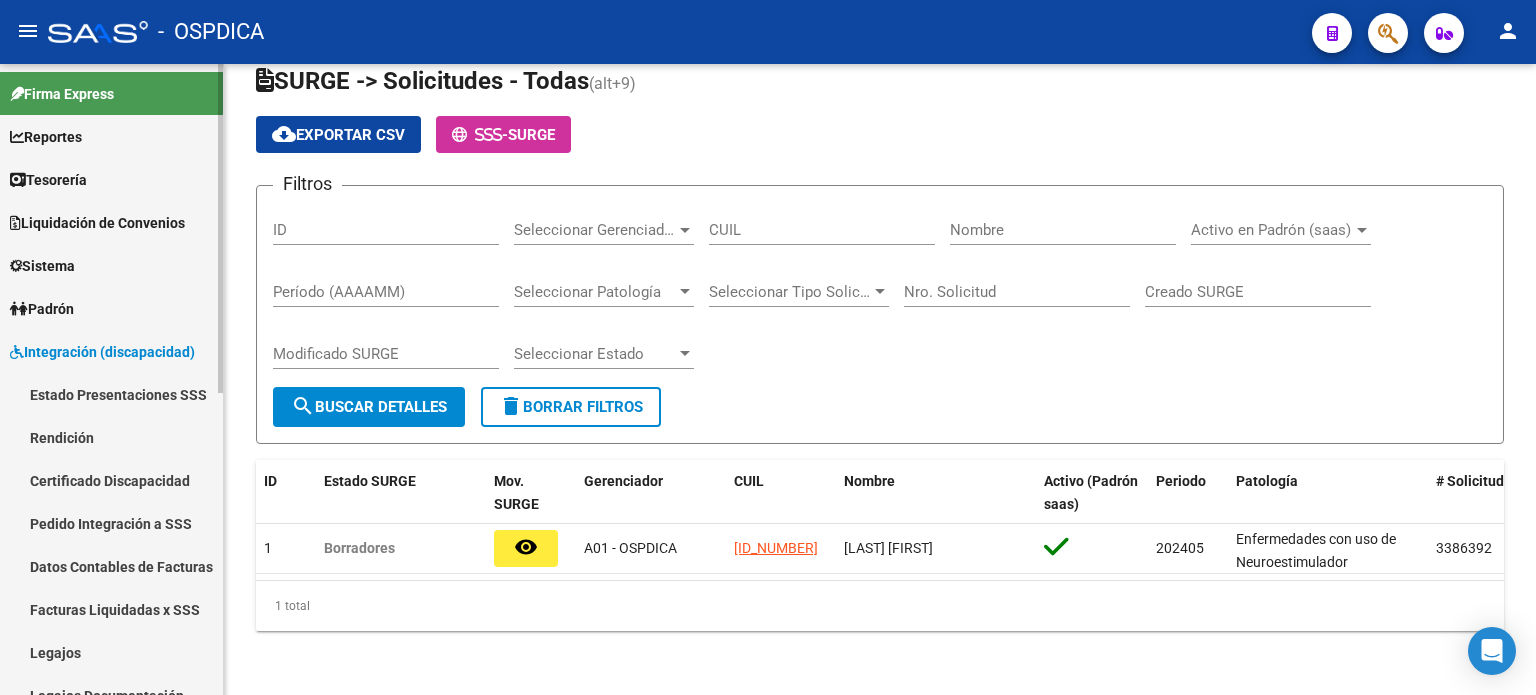 click on "Integración (discapacidad)" at bounding box center [102, 352] 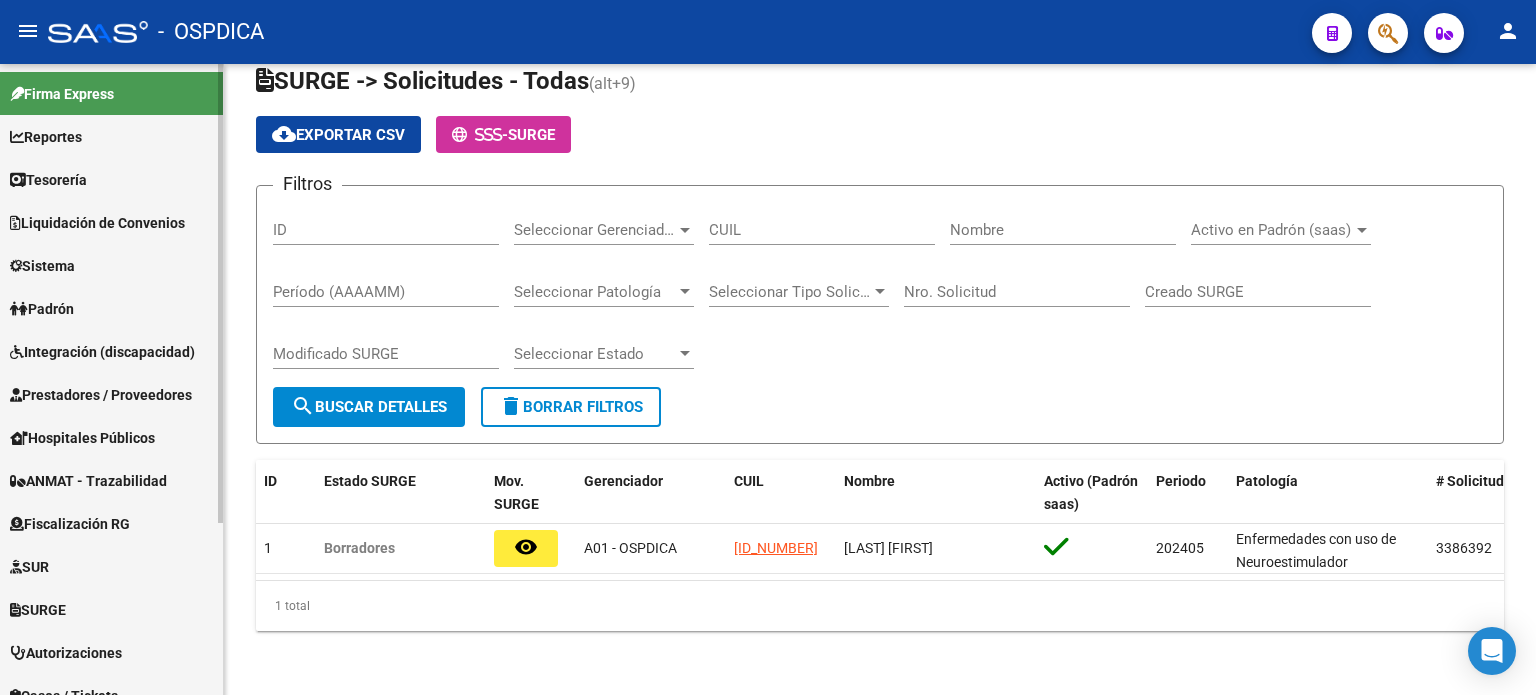 click on "Prestadores / Proveedores" at bounding box center (101, 395) 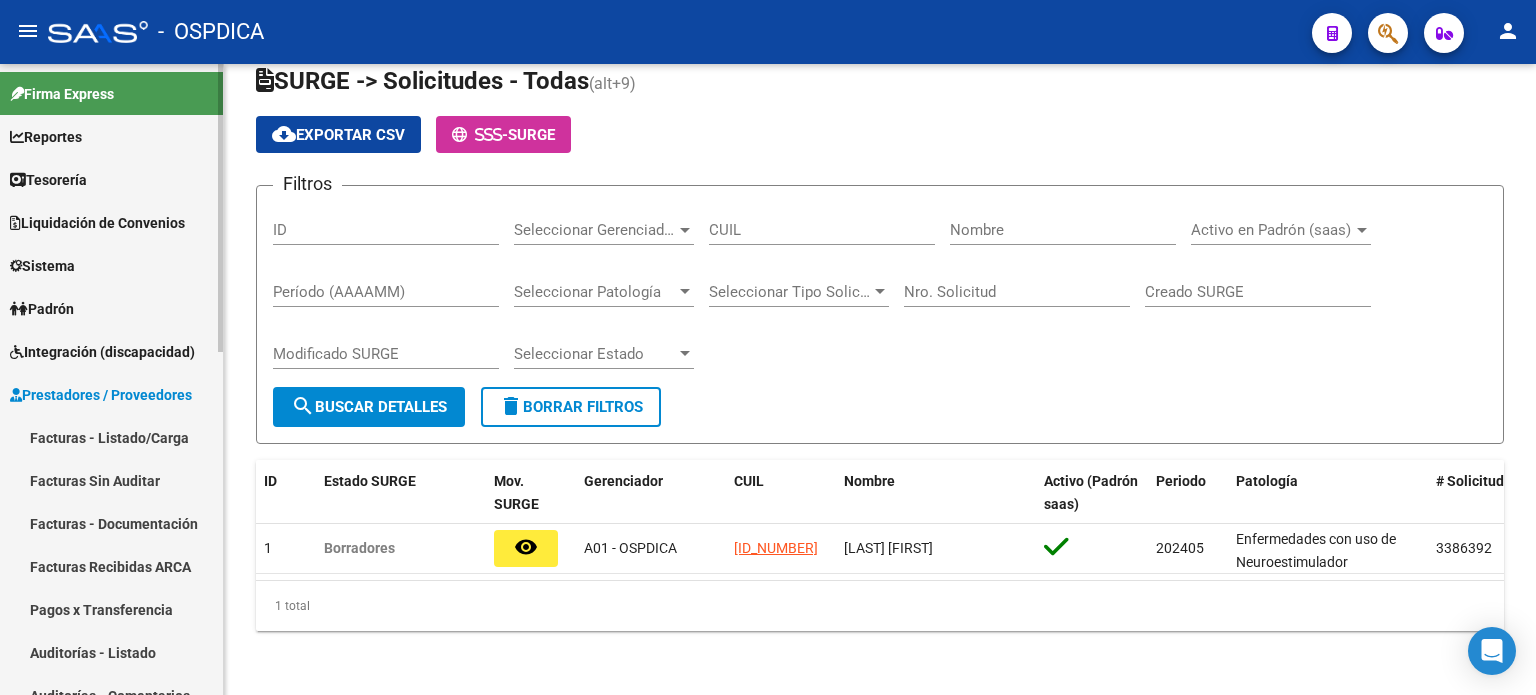 click on "Facturas - Listado/Carga" at bounding box center [111, 437] 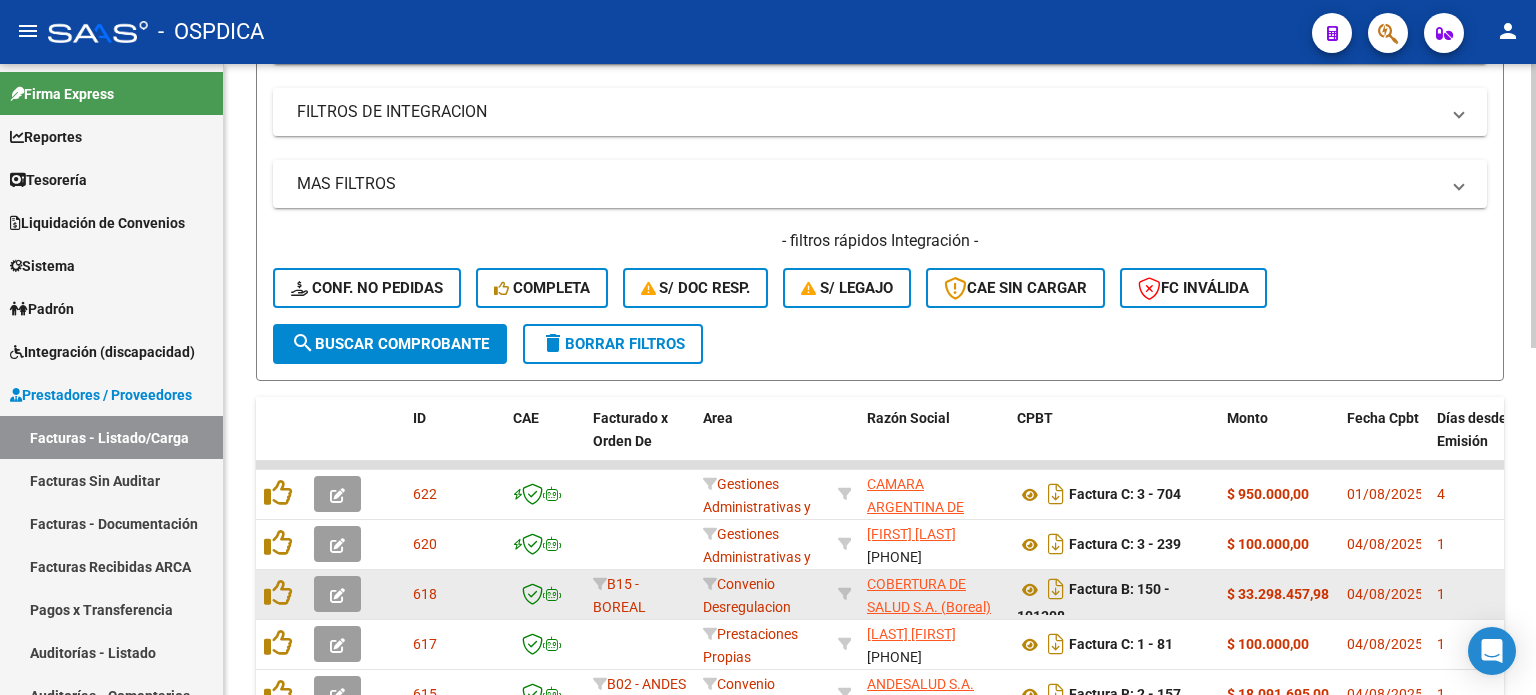 scroll, scrollTop: 446, scrollLeft: 0, axis: vertical 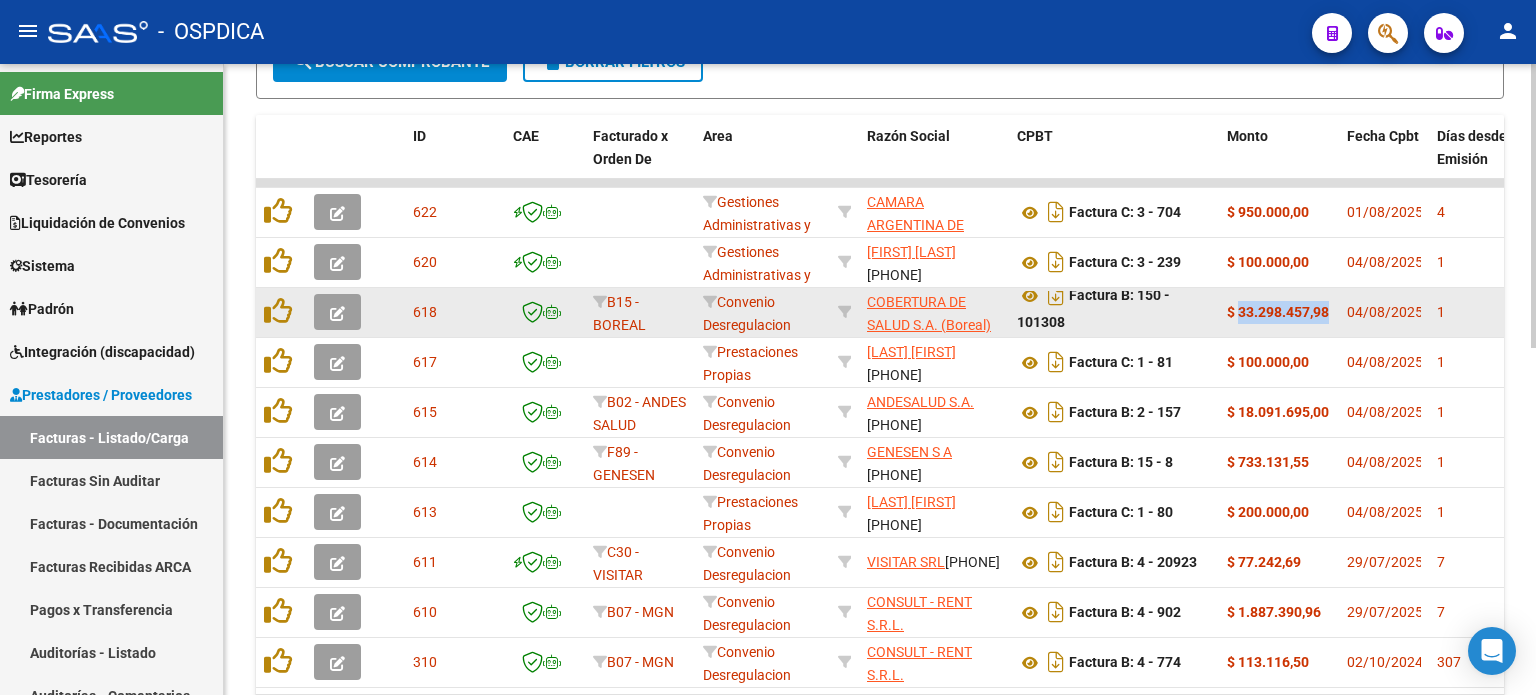 drag, startPoint x: 1239, startPoint y: 305, endPoint x: 530, endPoint y: 259, distance: 710.49066 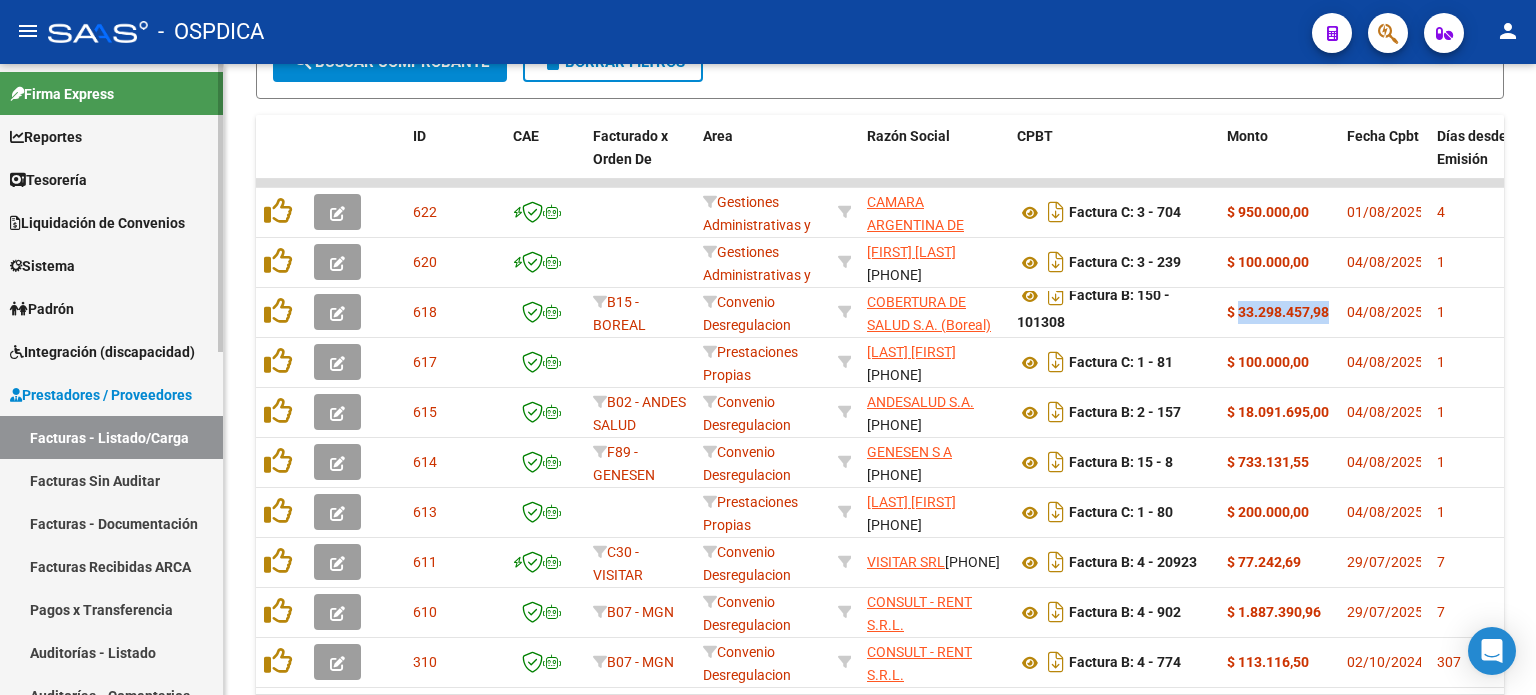 click on "Liquidación de Convenios" at bounding box center [97, 223] 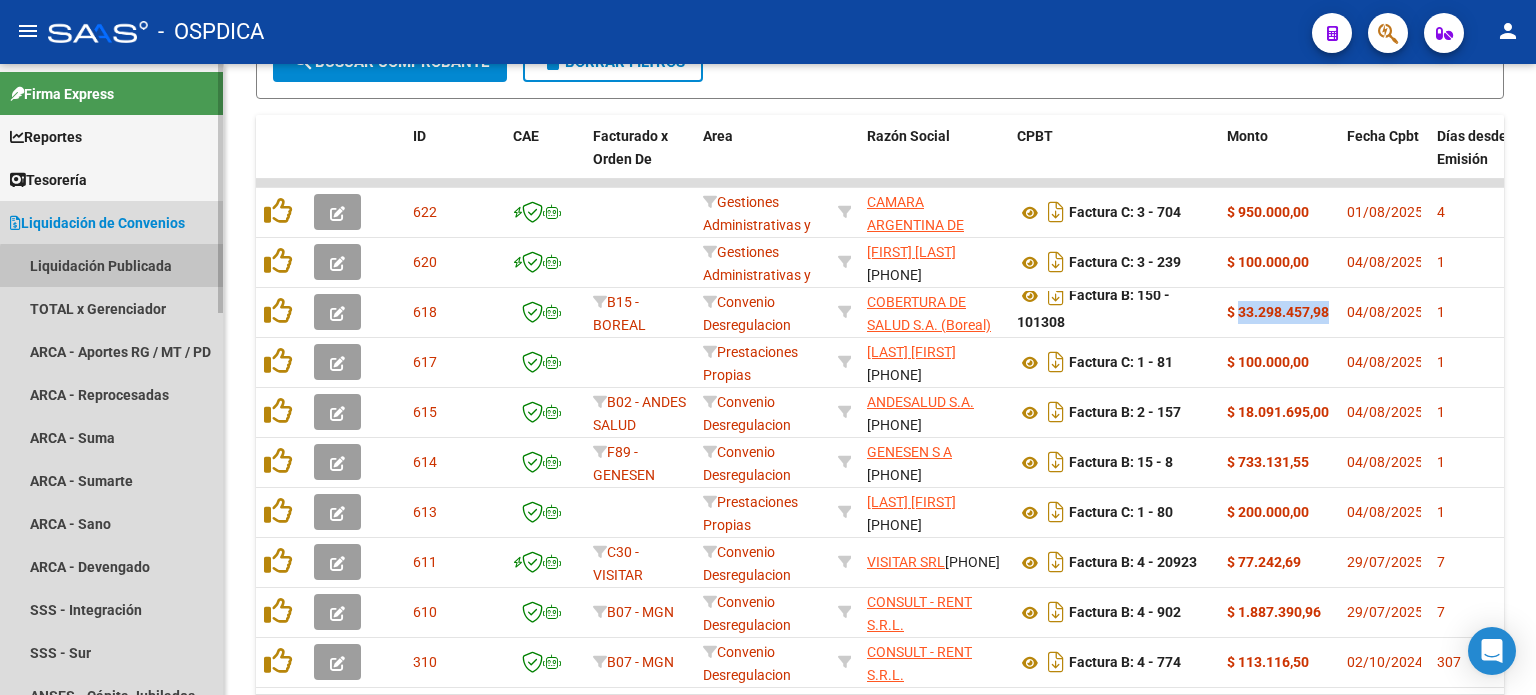 click on "Liquidación Publicada" at bounding box center (111, 265) 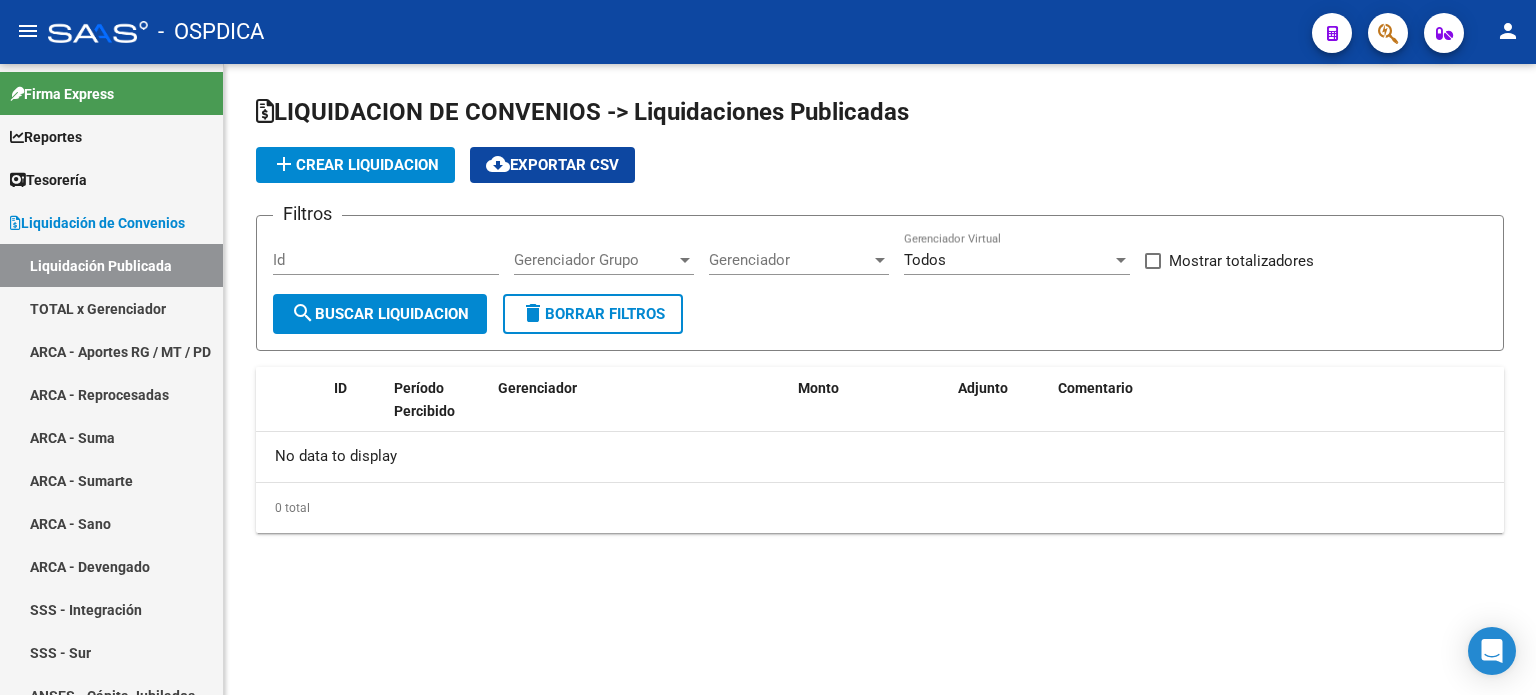 scroll, scrollTop: 0, scrollLeft: 0, axis: both 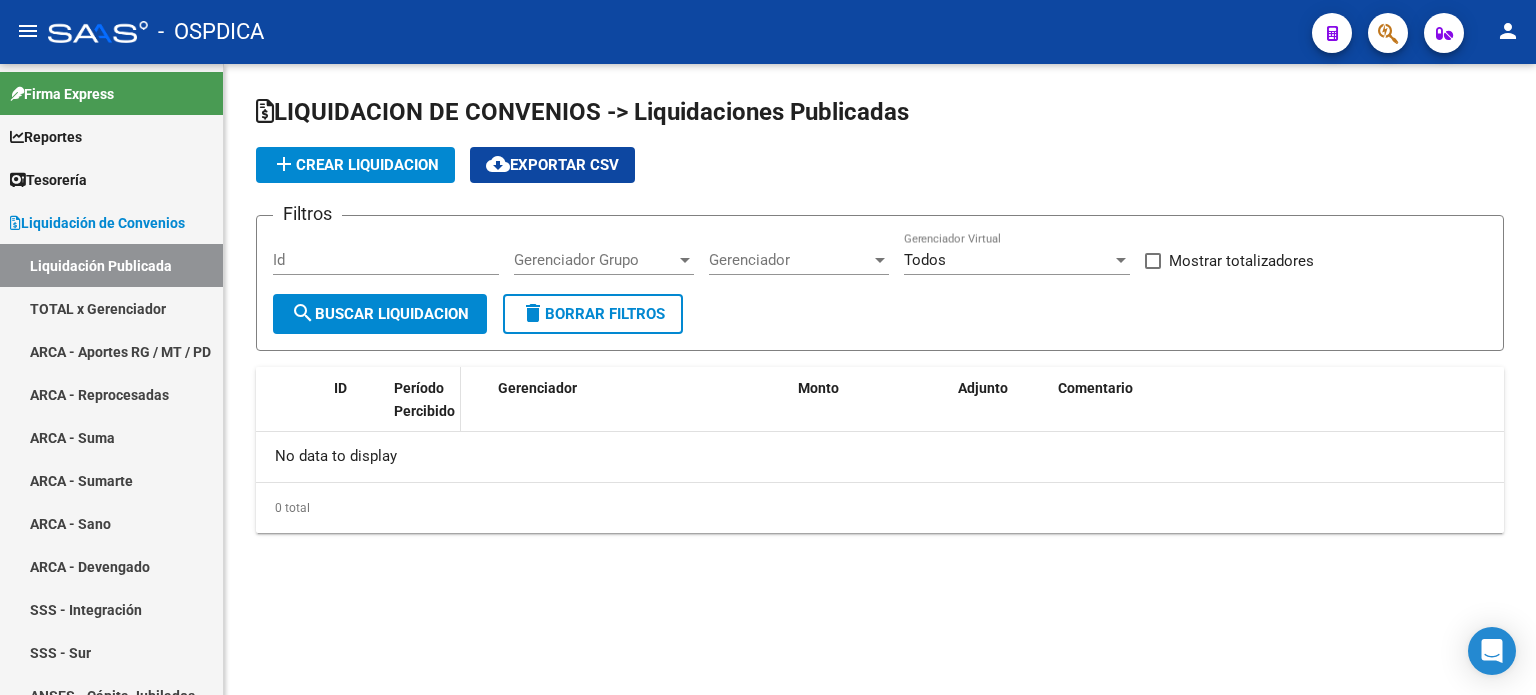 checkbox on "true" 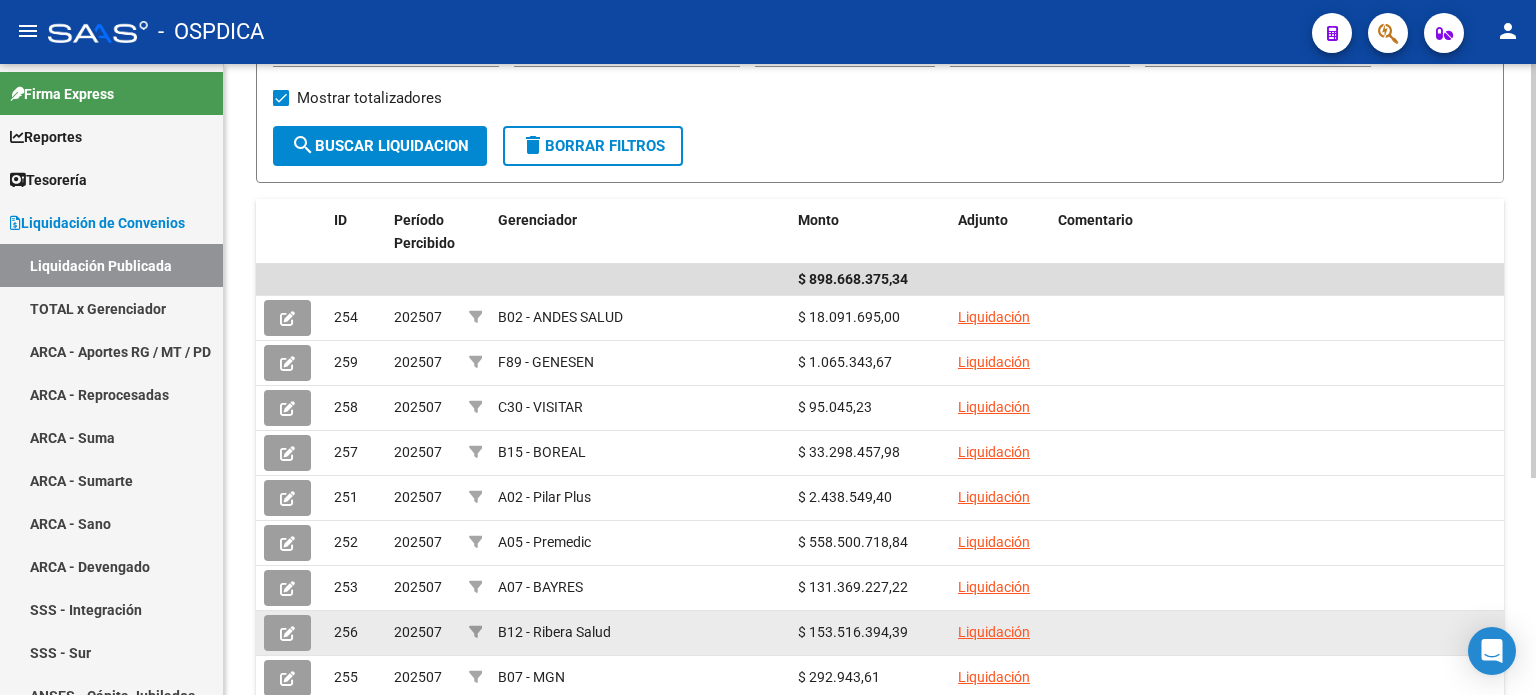 scroll, scrollTop: 300, scrollLeft: 0, axis: vertical 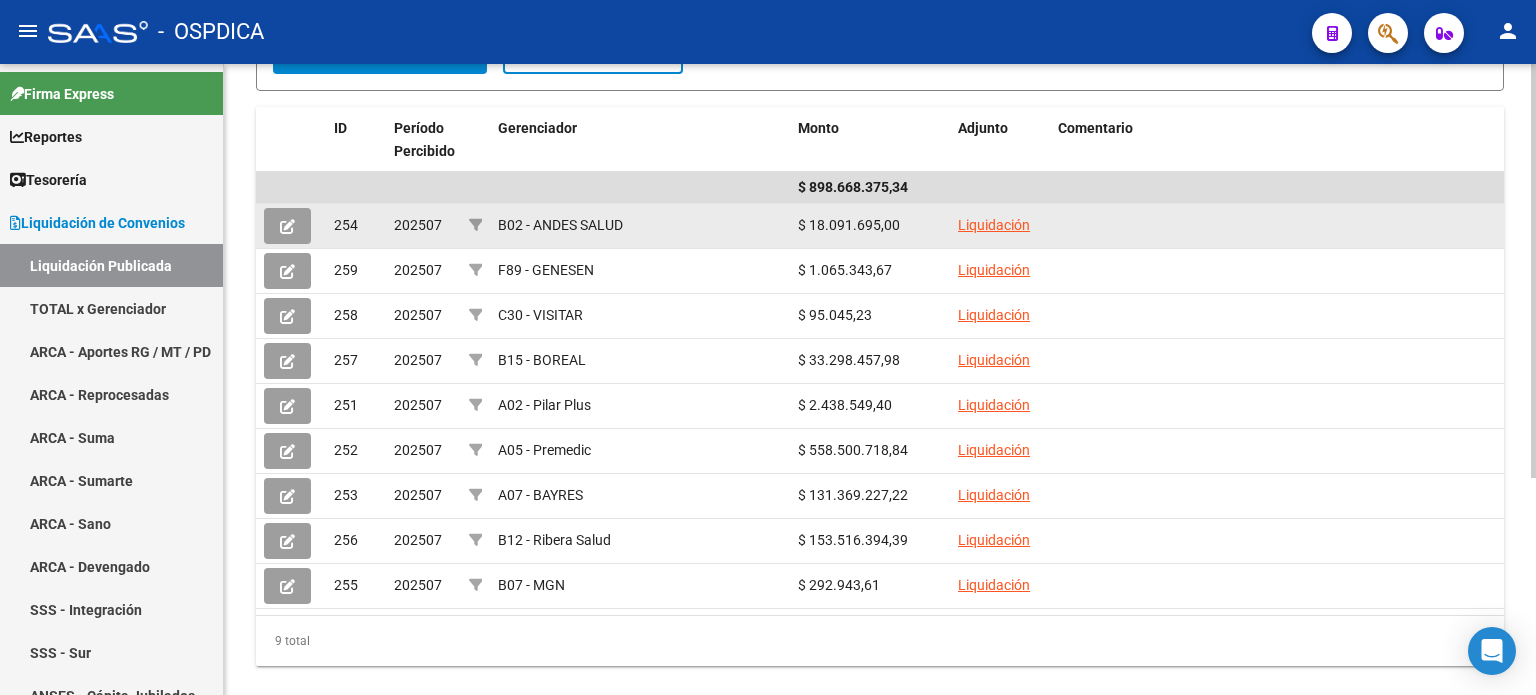 drag, startPoint x: 809, startPoint y: 223, endPoint x: 900, endPoint y: 219, distance: 91.08787 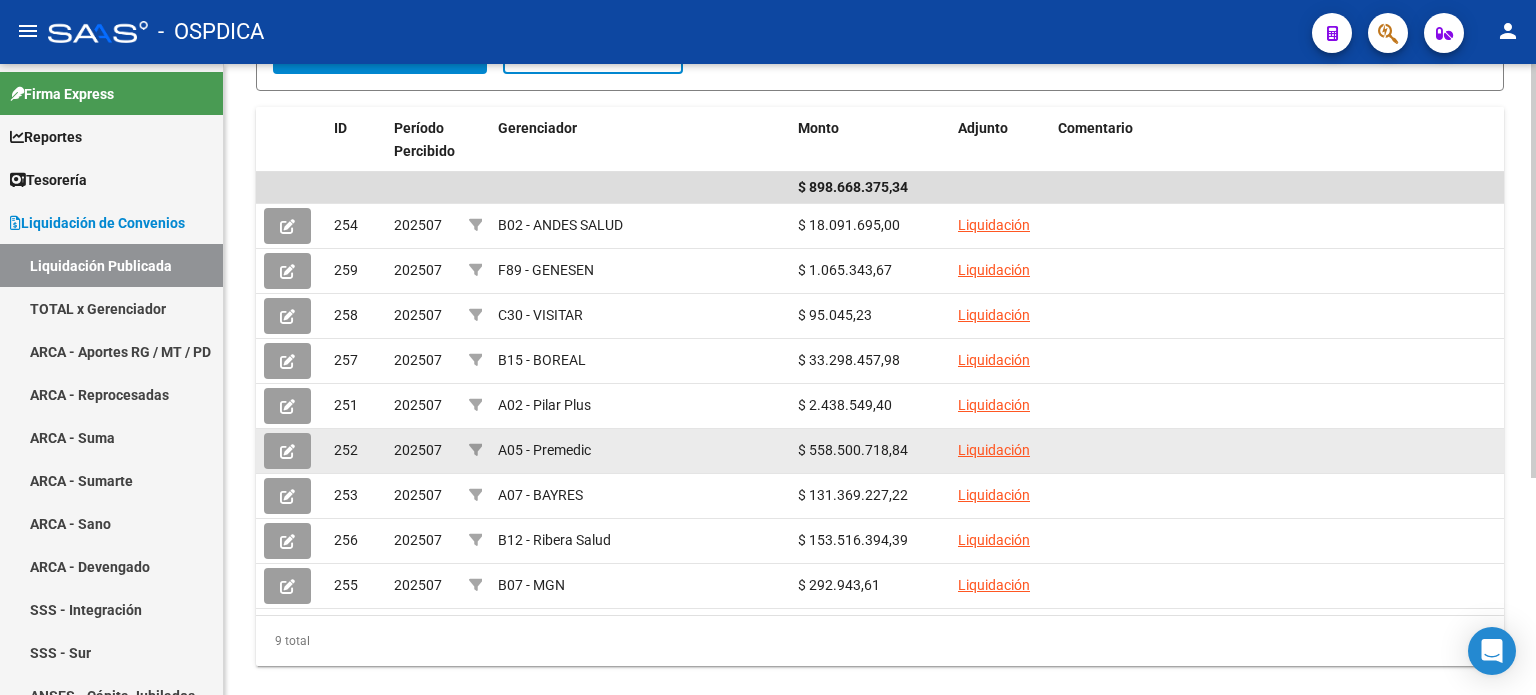 click on "$ 558.500.718,84" 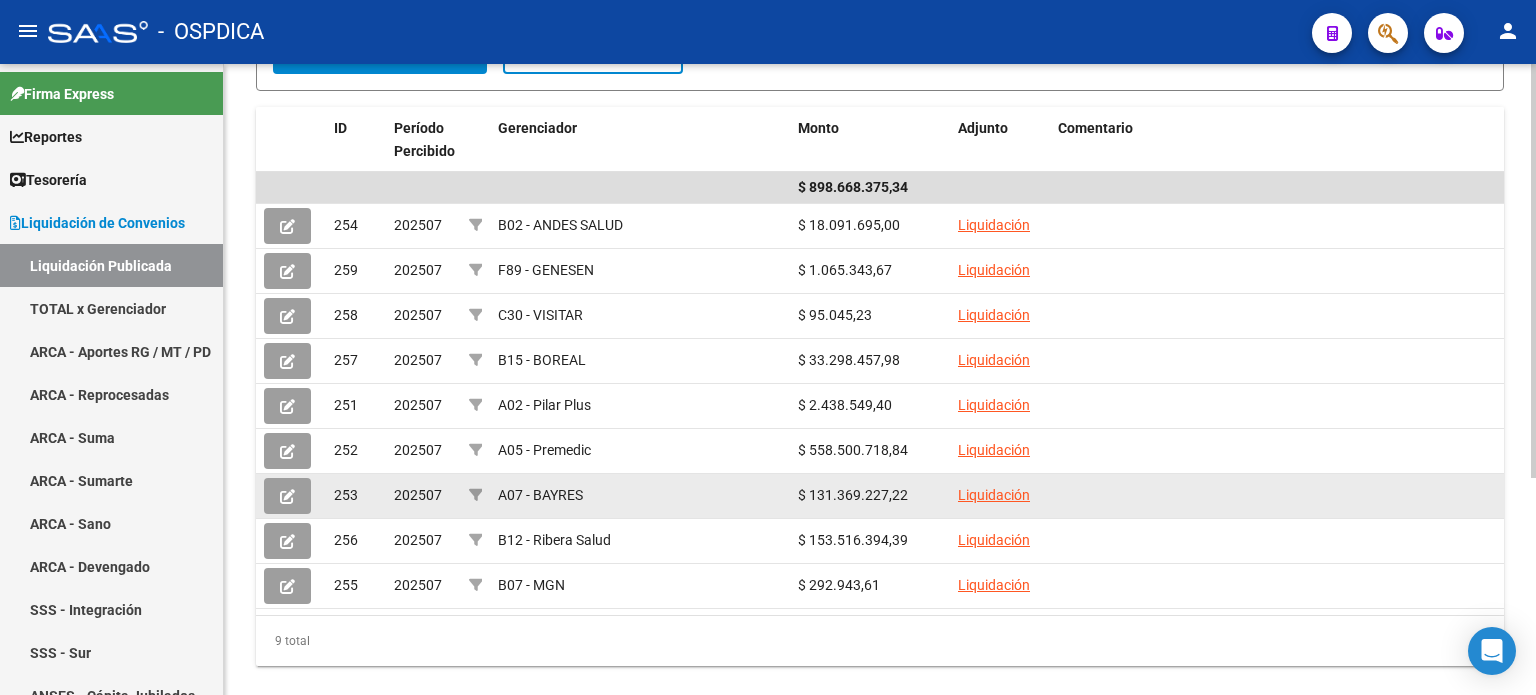 drag, startPoint x: 814, startPoint y: 487, endPoint x: 910, endPoint y: 482, distance: 96.13012 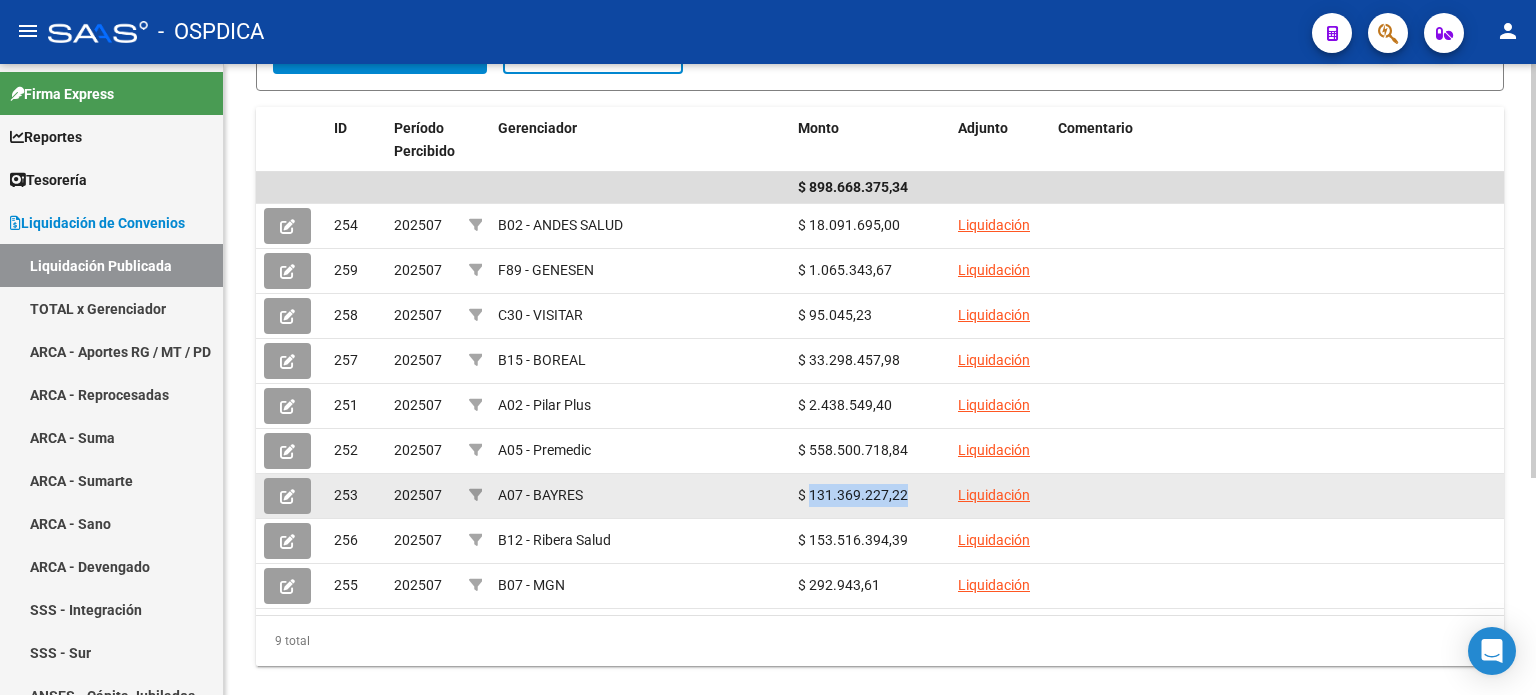 drag, startPoint x: 807, startPoint y: 491, endPoint x: 895, endPoint y: 483, distance: 88.362885 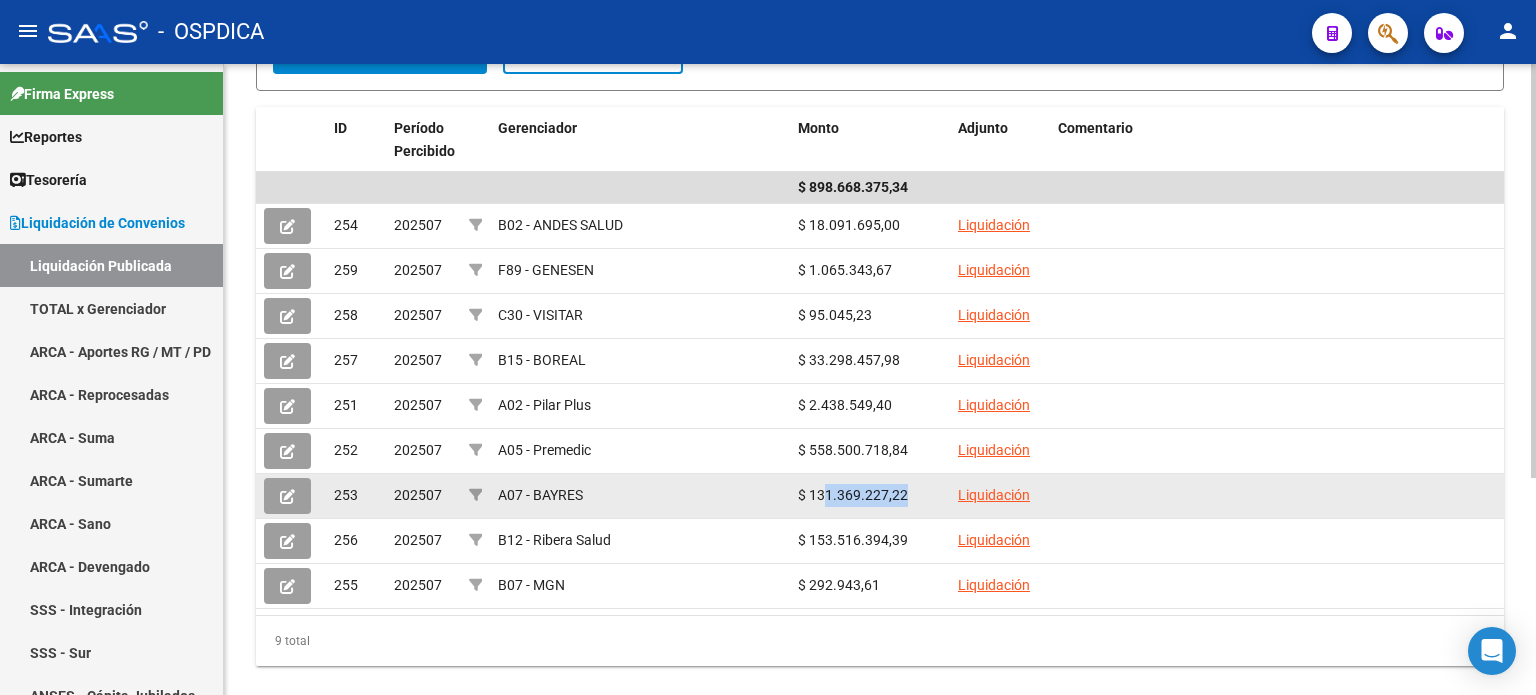 drag, startPoint x: 814, startPoint y: 488, endPoint x: 897, endPoint y: 495, distance: 83.294655 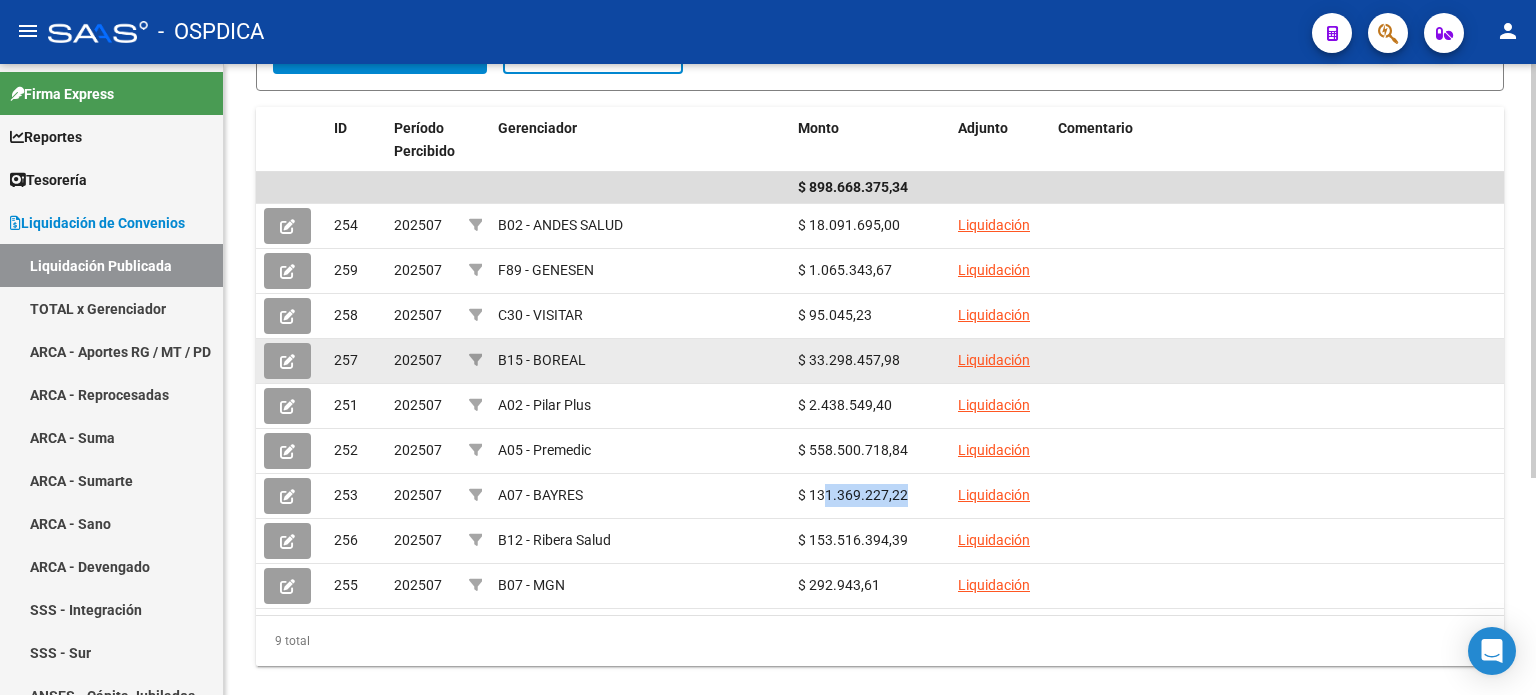 drag, startPoint x: 808, startPoint y: 353, endPoint x: 906, endPoint y: 343, distance: 98.50888 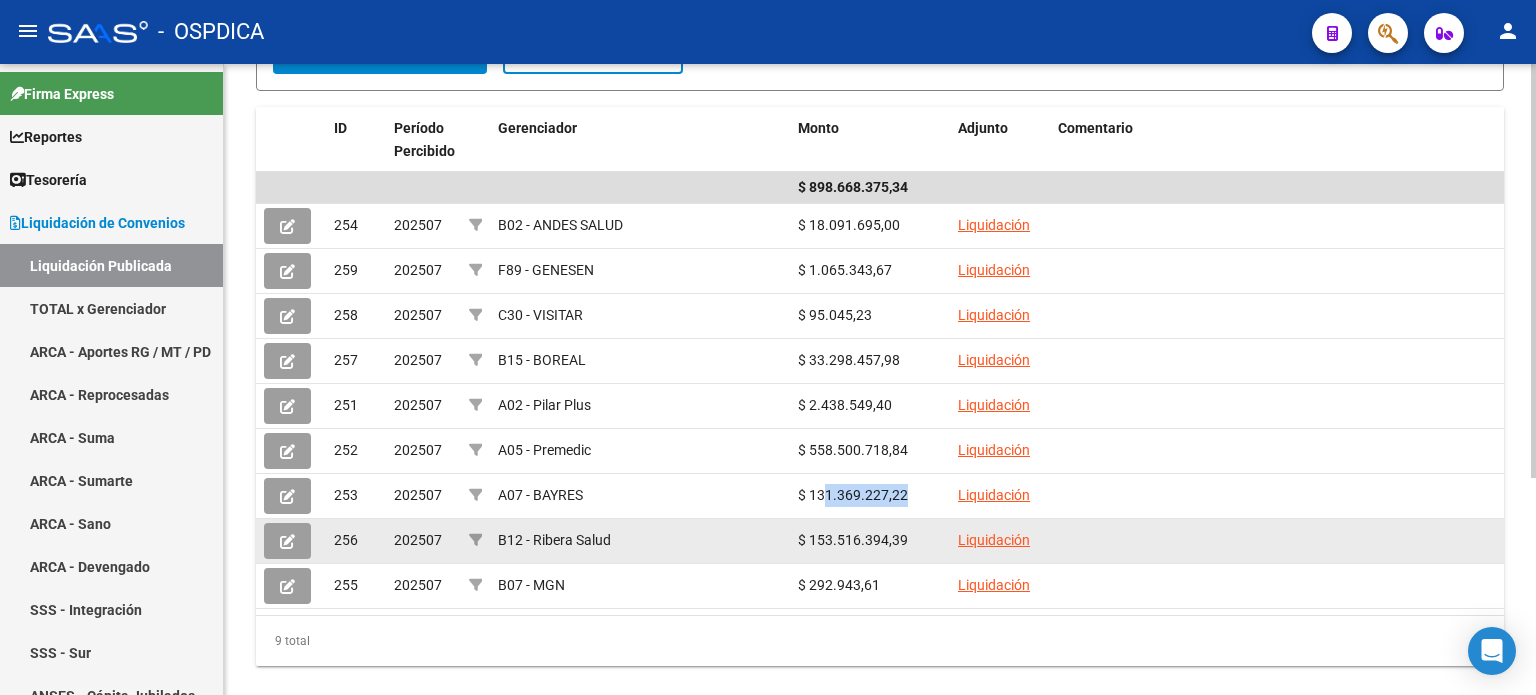 drag, startPoint x: 811, startPoint y: 538, endPoint x: 927, endPoint y: 526, distance: 116.61904 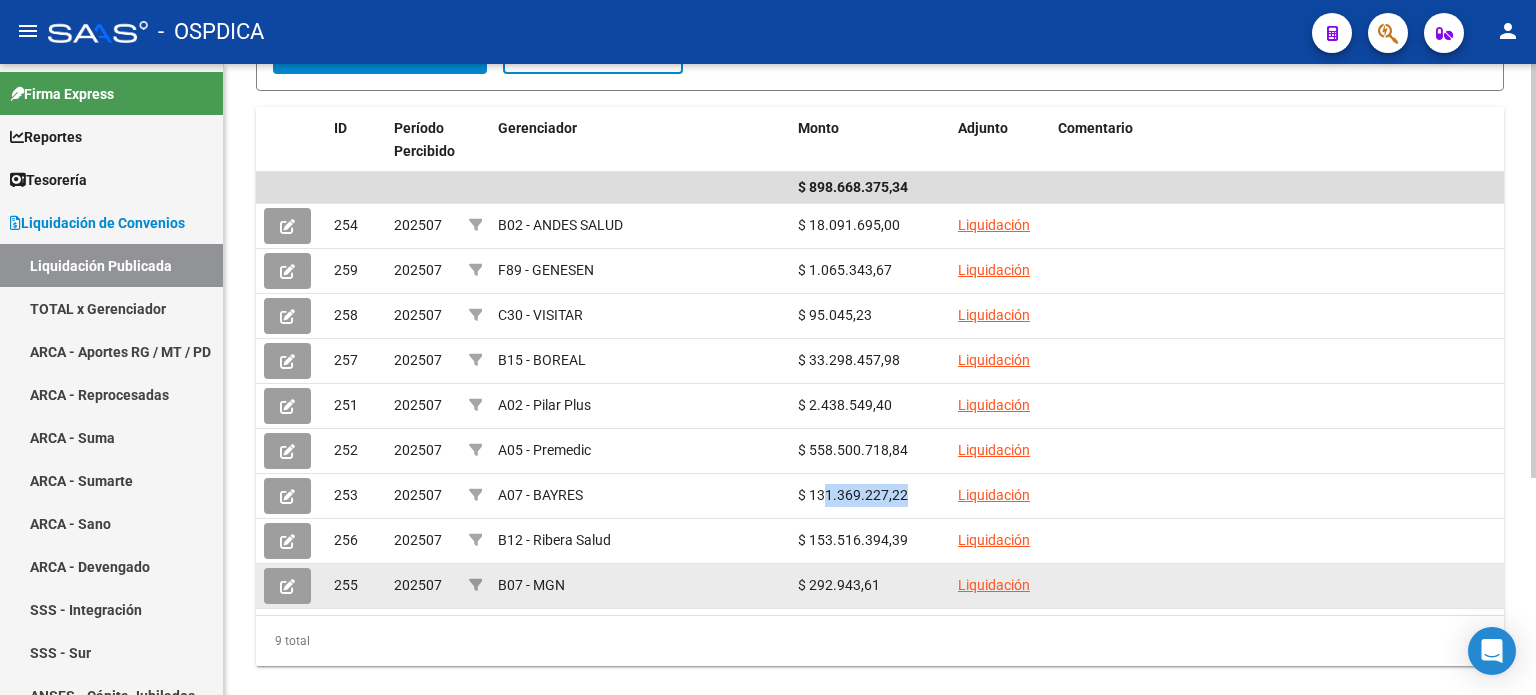 drag, startPoint x: 808, startPoint y: 579, endPoint x: 883, endPoint y: 583, distance: 75.10659 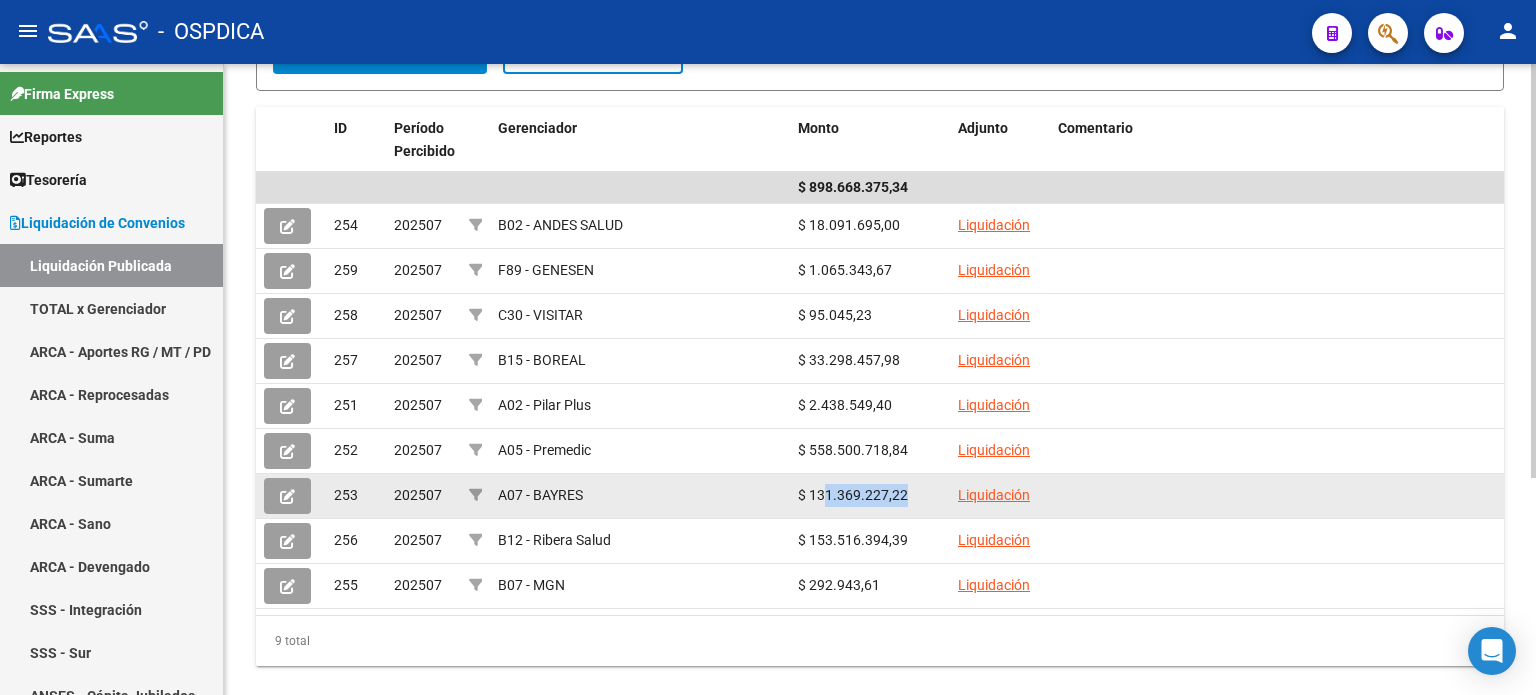 drag, startPoint x: 809, startPoint y: 487, endPoint x: 921, endPoint y: 470, distance: 113.28283 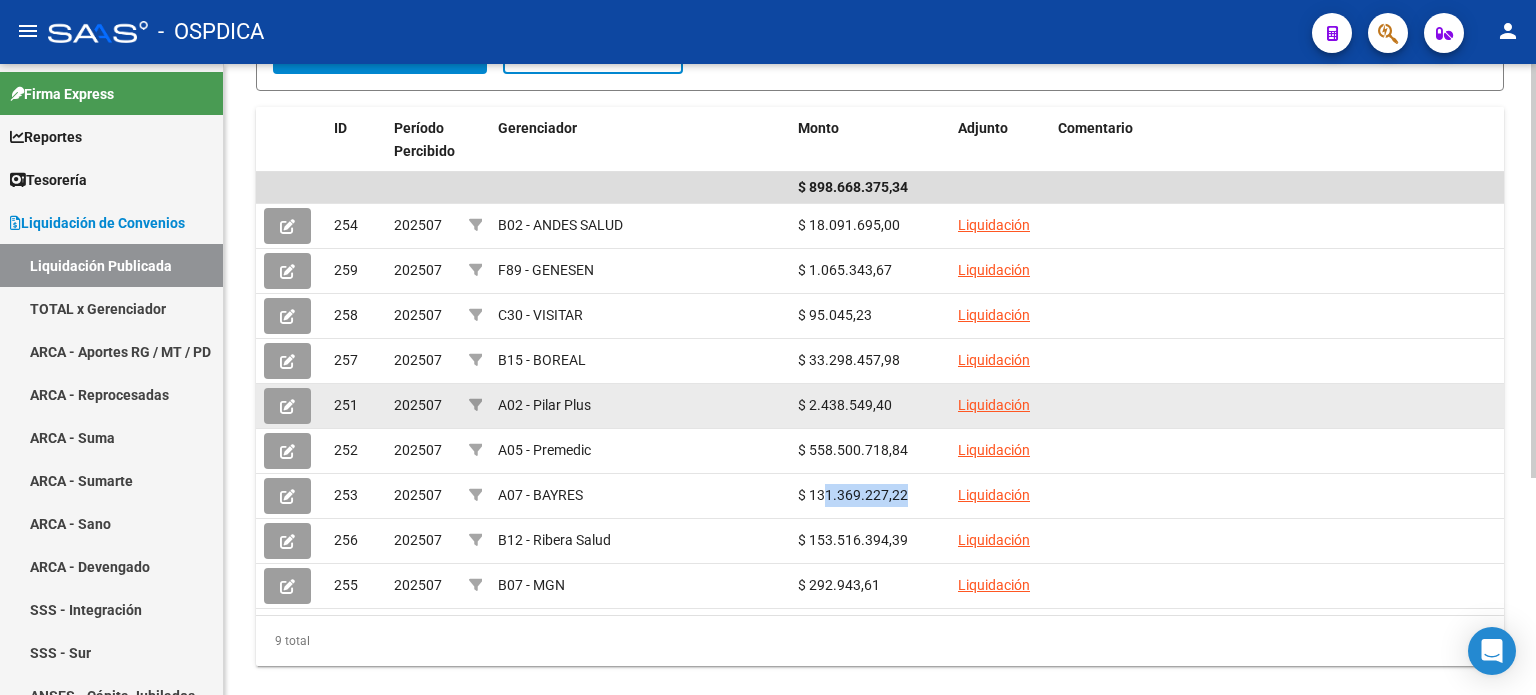 drag, startPoint x: 822, startPoint y: 411, endPoint x: 895, endPoint y: 405, distance: 73.24616 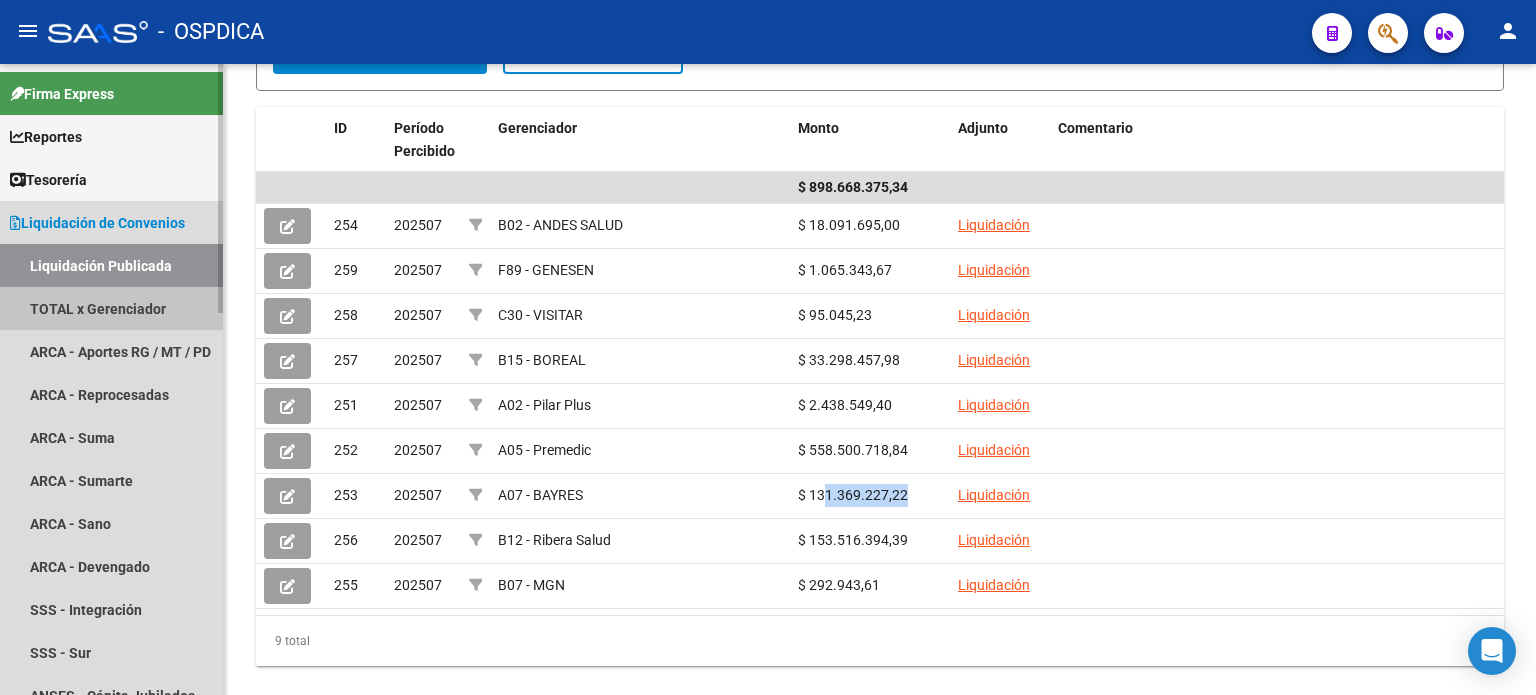 click on "TOTAL x Gerenciador" at bounding box center [111, 308] 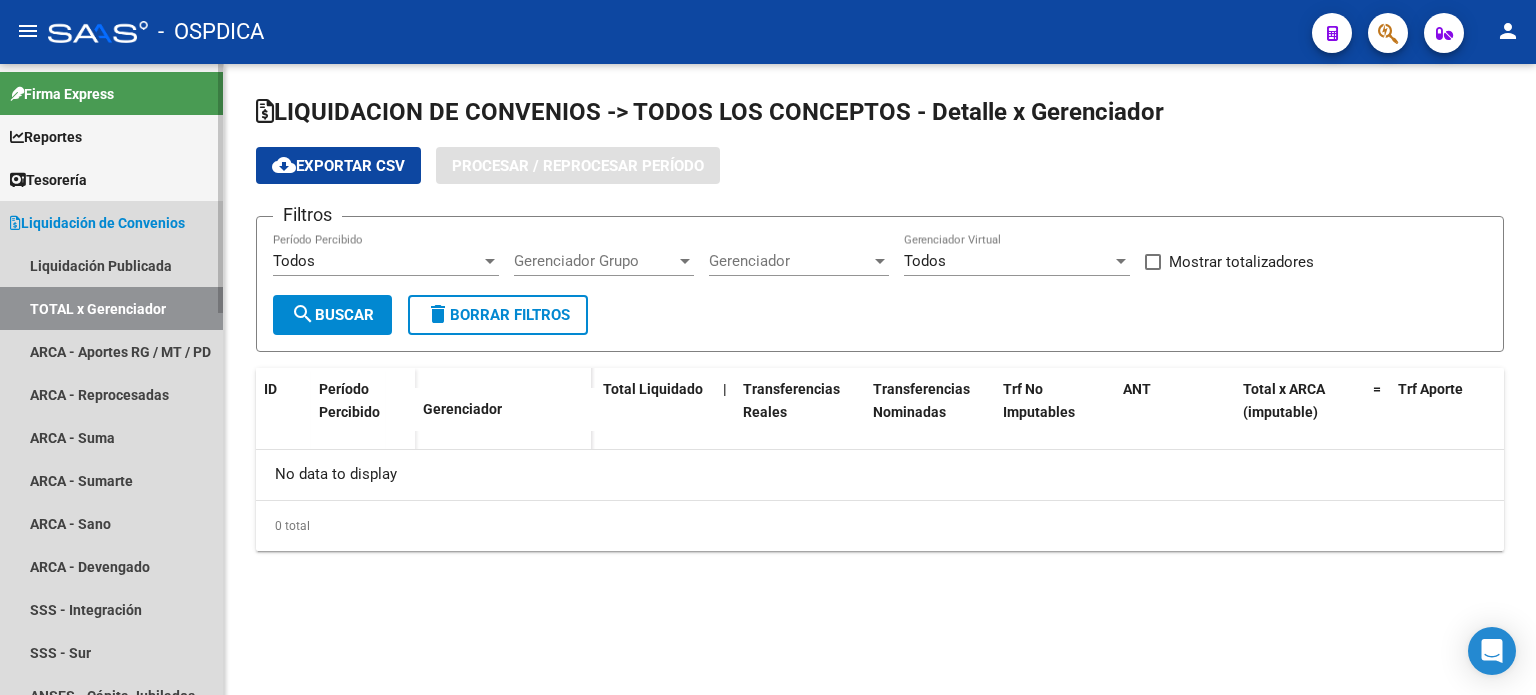 scroll, scrollTop: 0, scrollLeft: 0, axis: both 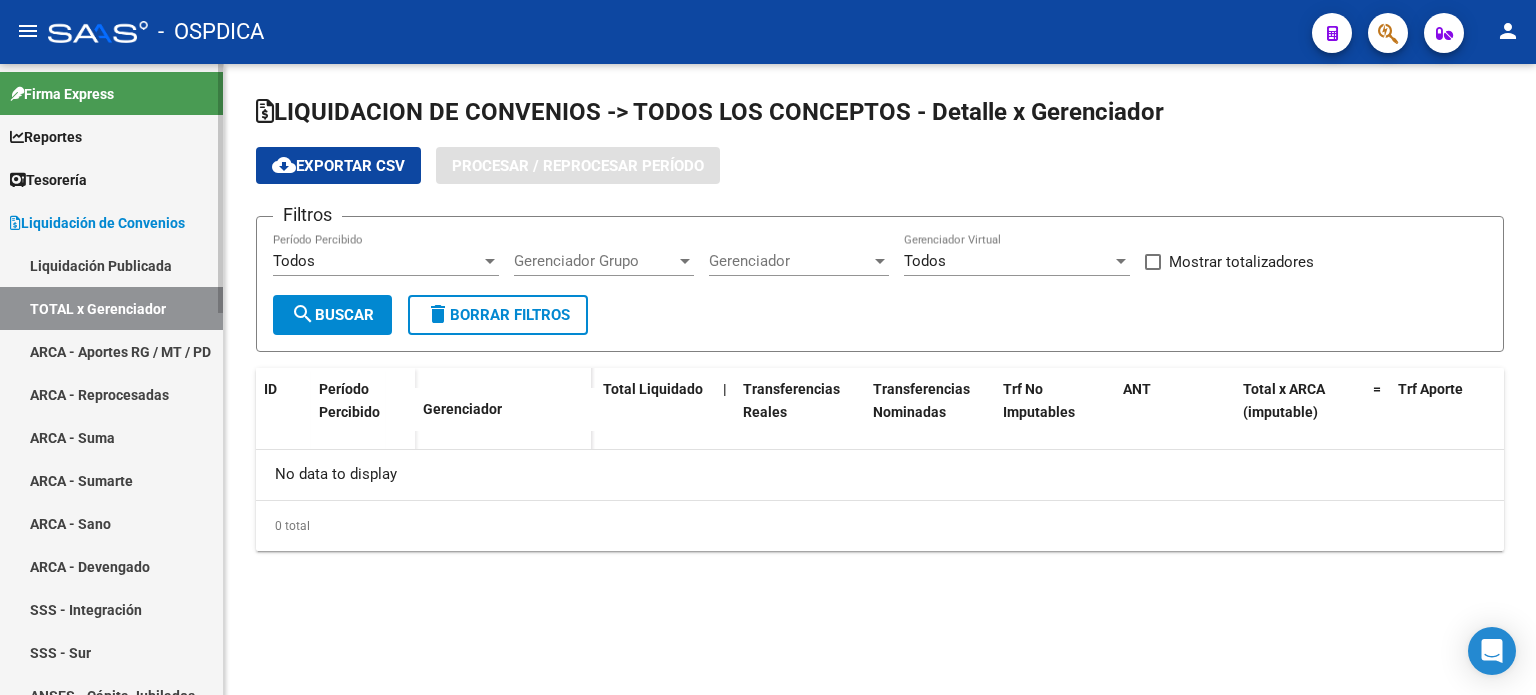 checkbox on "true" 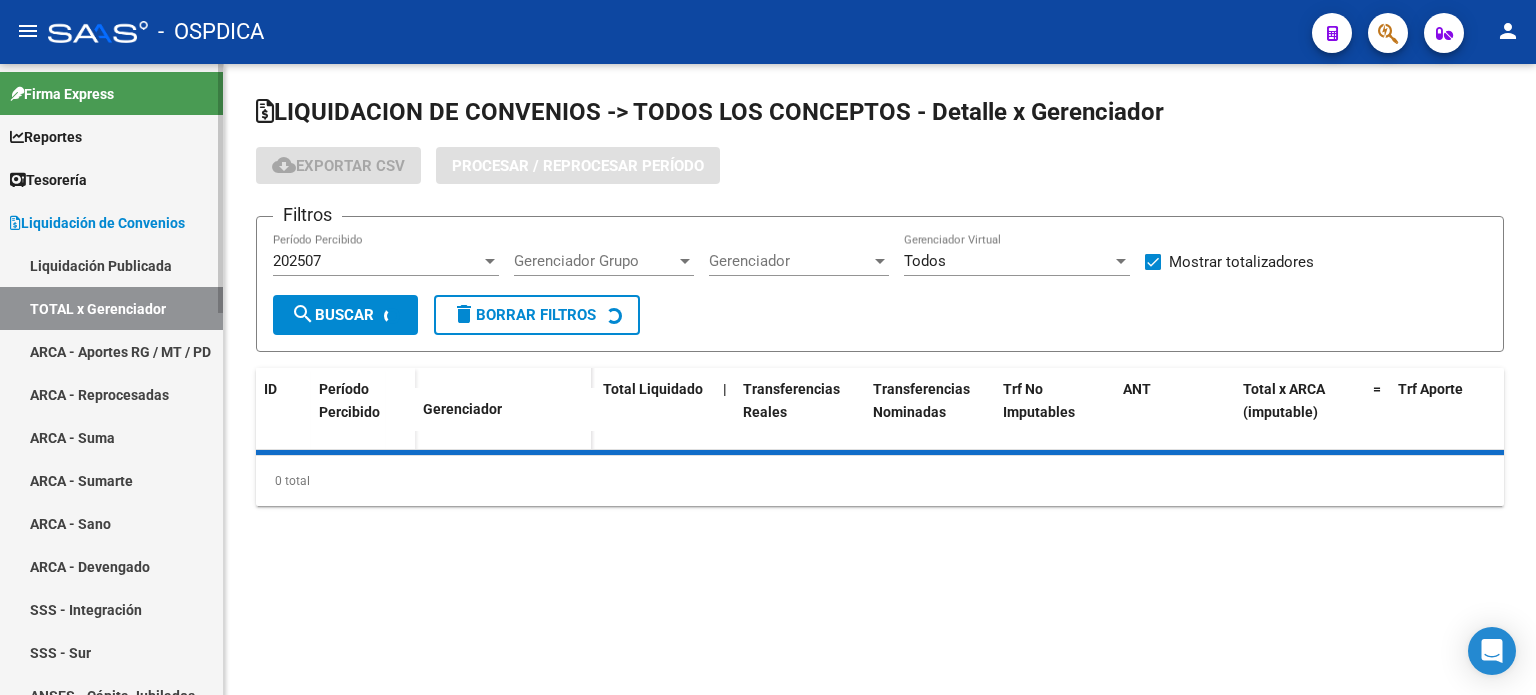 click on "Liquidación de Convenios" at bounding box center (97, 223) 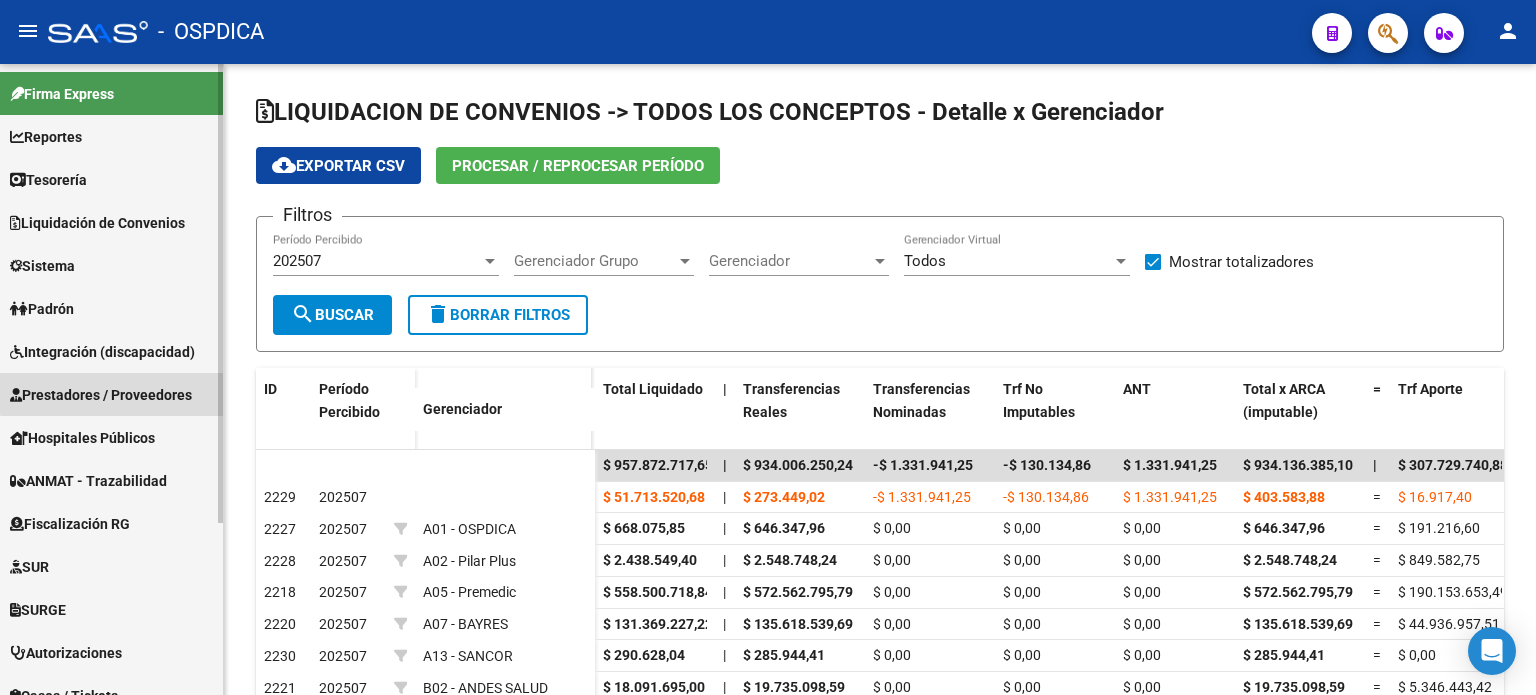 click on "Prestadores / Proveedores" at bounding box center (101, 395) 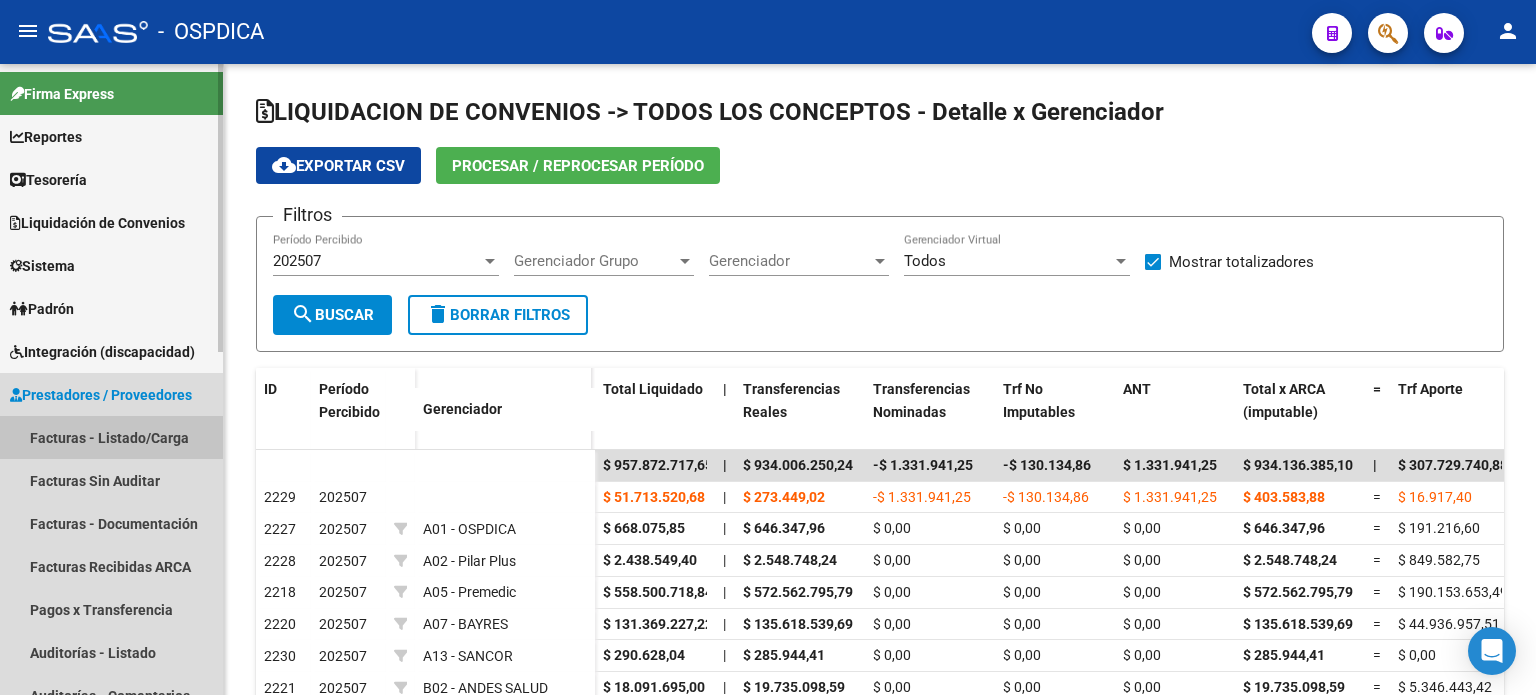 click on "Facturas - Listado/Carga" at bounding box center [111, 437] 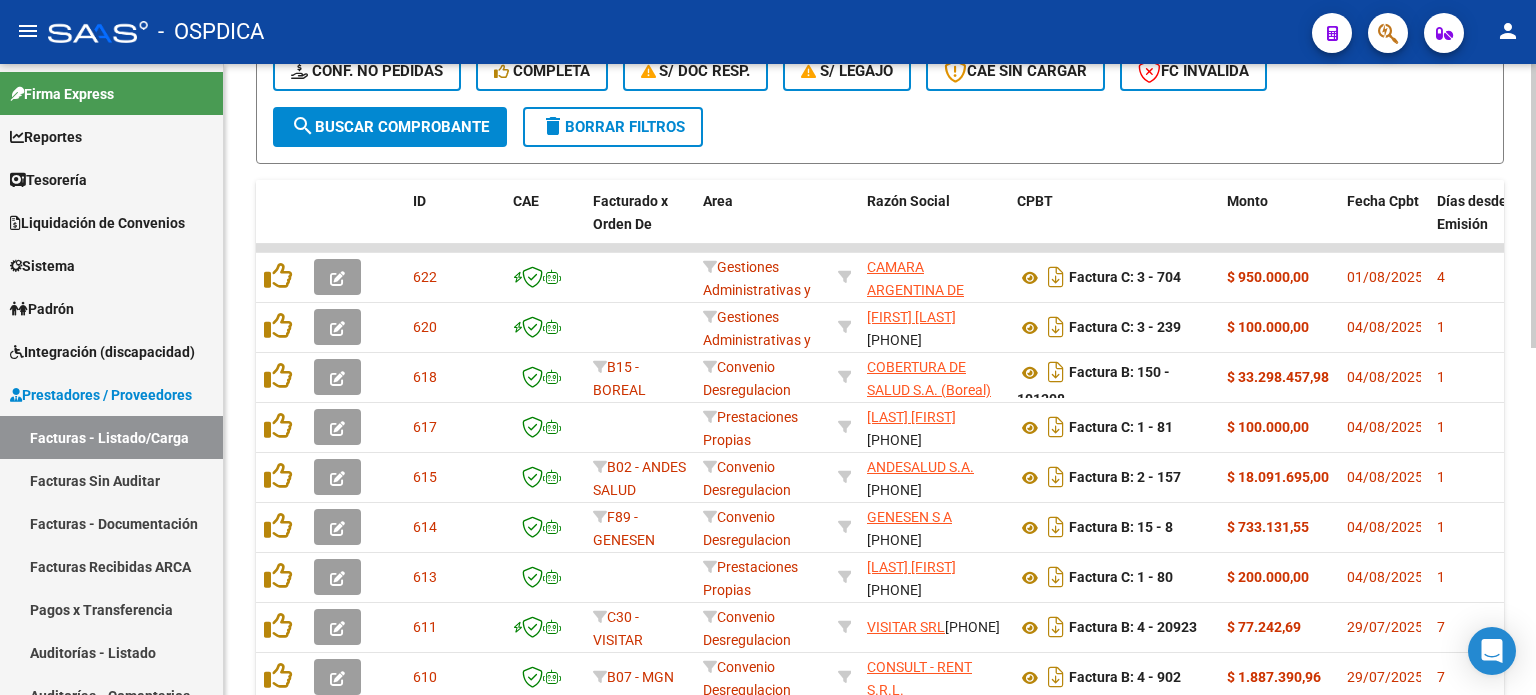 scroll, scrollTop: 446, scrollLeft: 0, axis: vertical 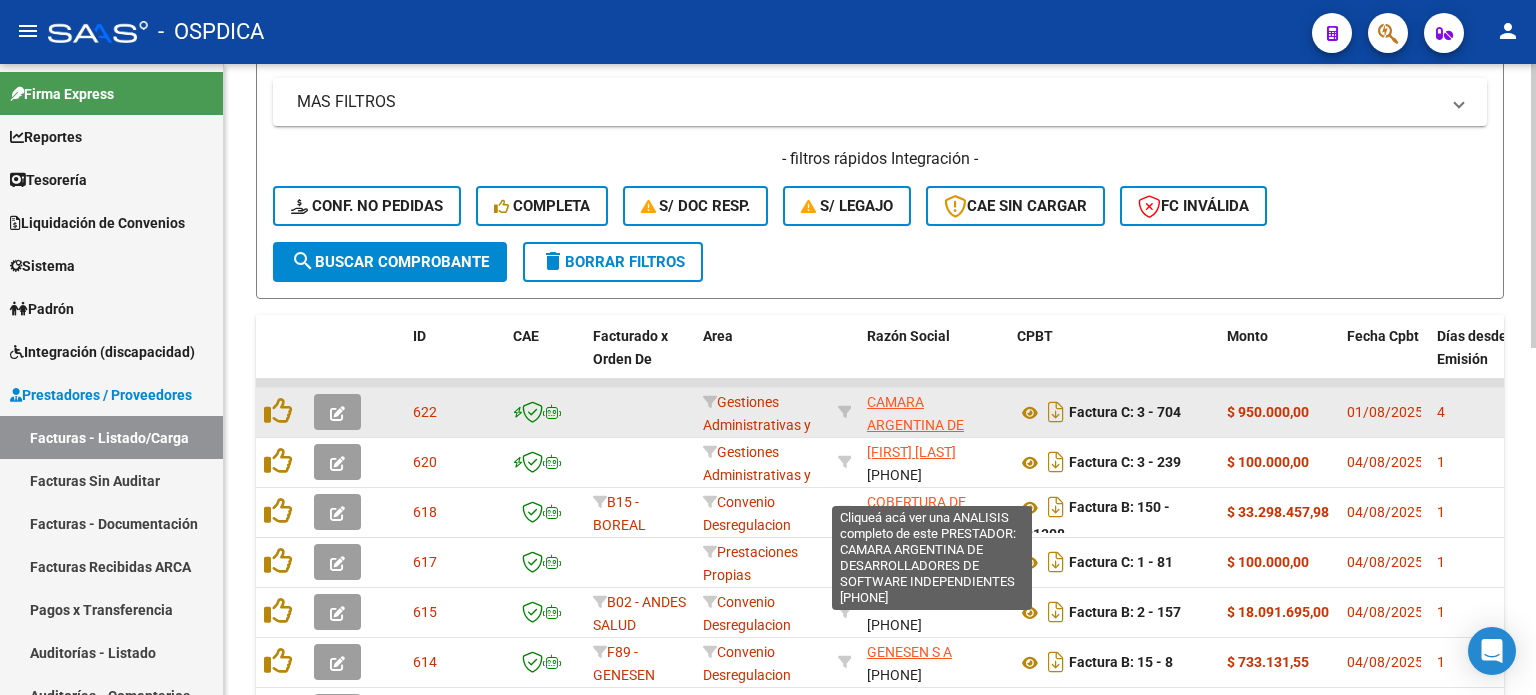 click on "CAMARA ARGENTINA DE DESARROLLADORES DE SOFTWARE INDEPENDIENTES" 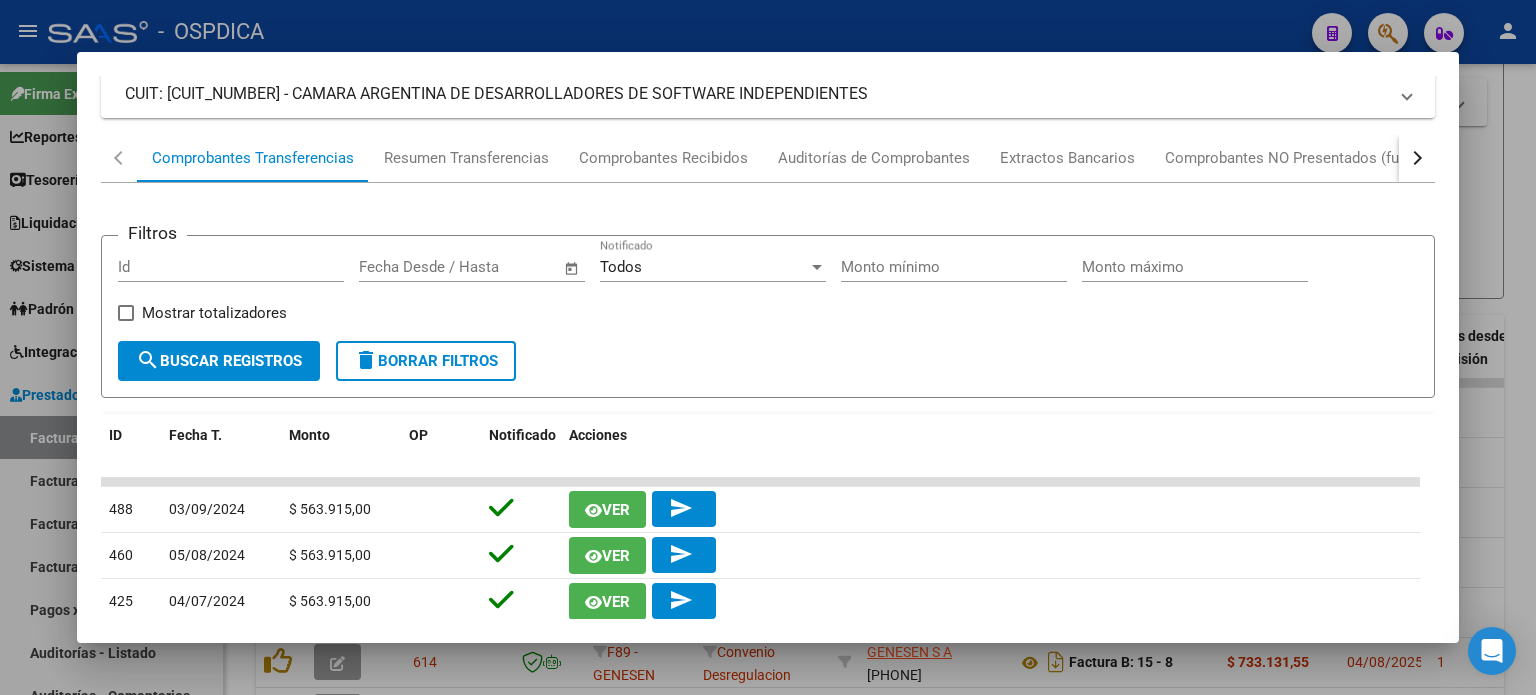 scroll, scrollTop: 0, scrollLeft: 0, axis: both 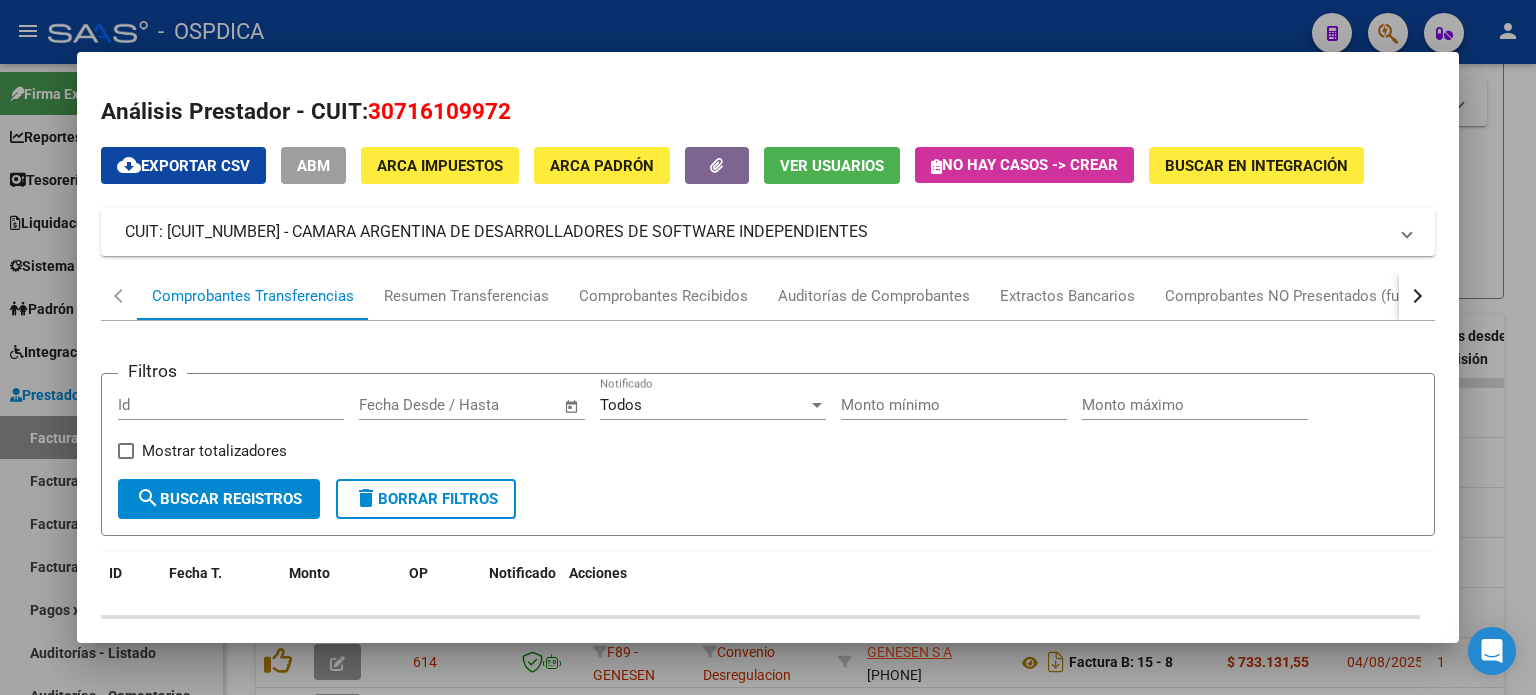 click at bounding box center (768, 347) 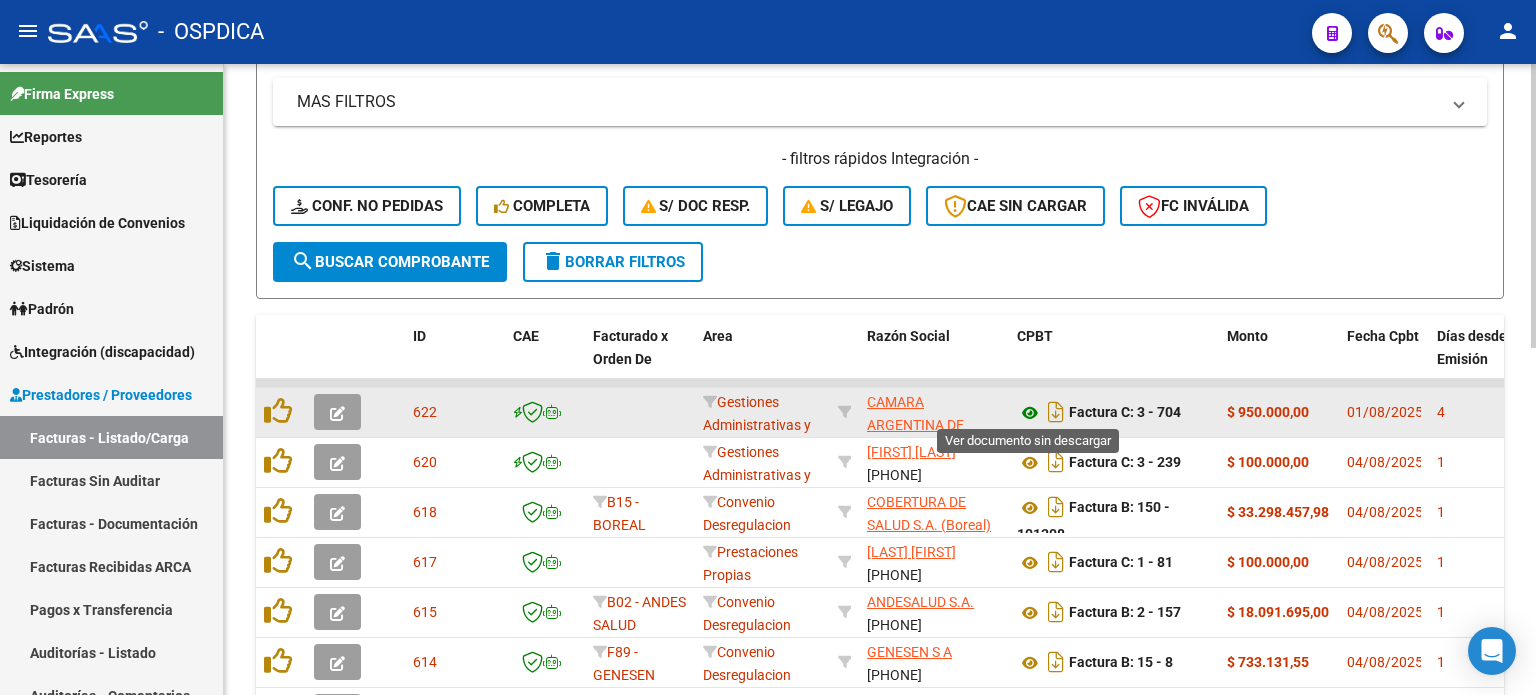 click 